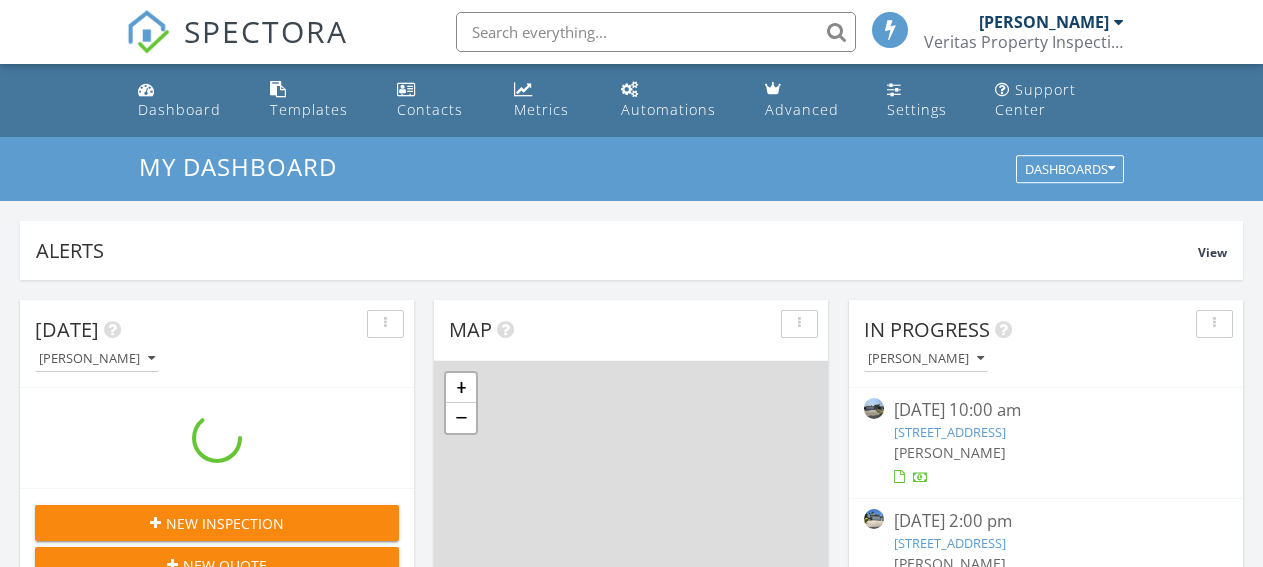 scroll, scrollTop: 0, scrollLeft: 0, axis: both 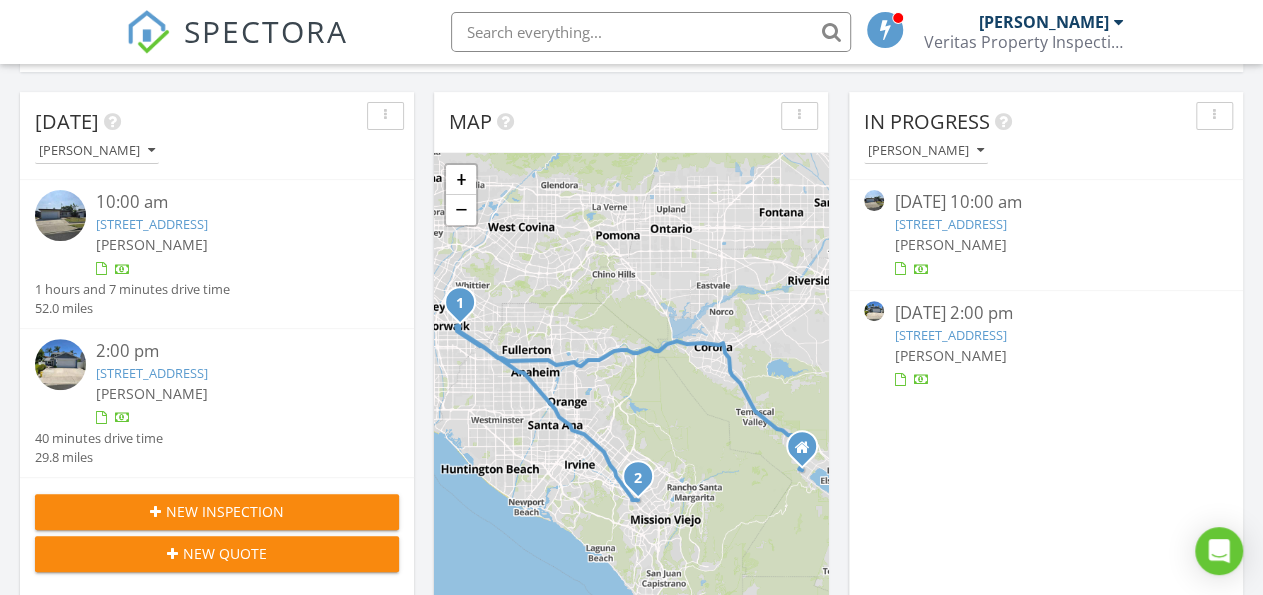 click on "[STREET_ADDRESS]" at bounding box center (950, 224) 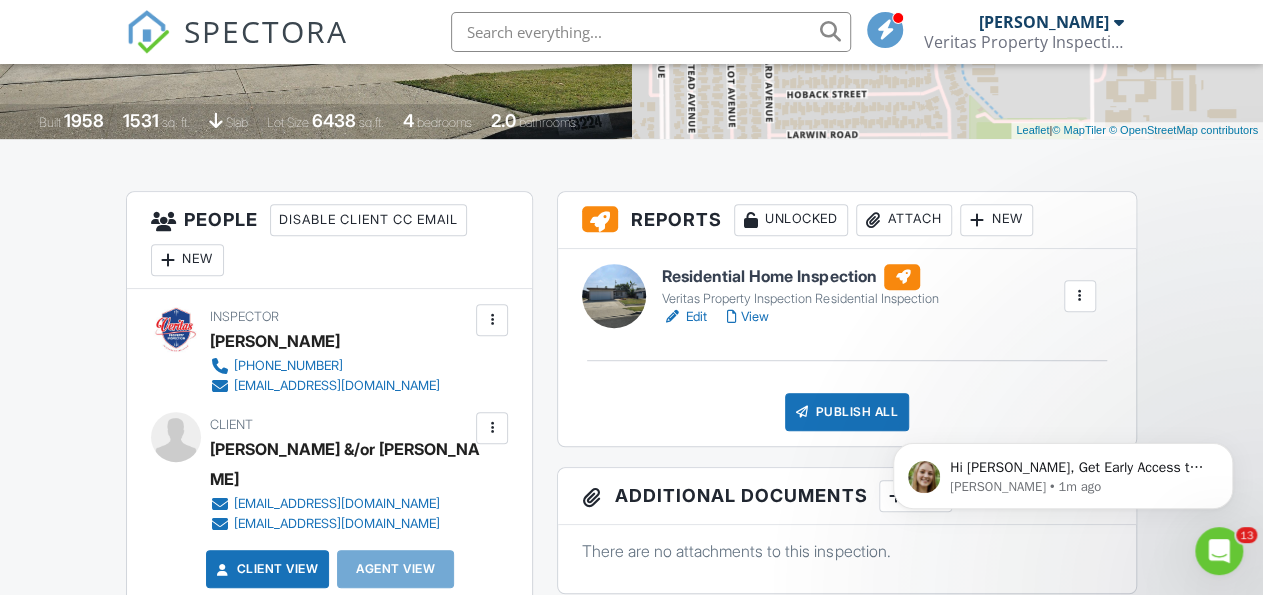 scroll, scrollTop: 0, scrollLeft: 0, axis: both 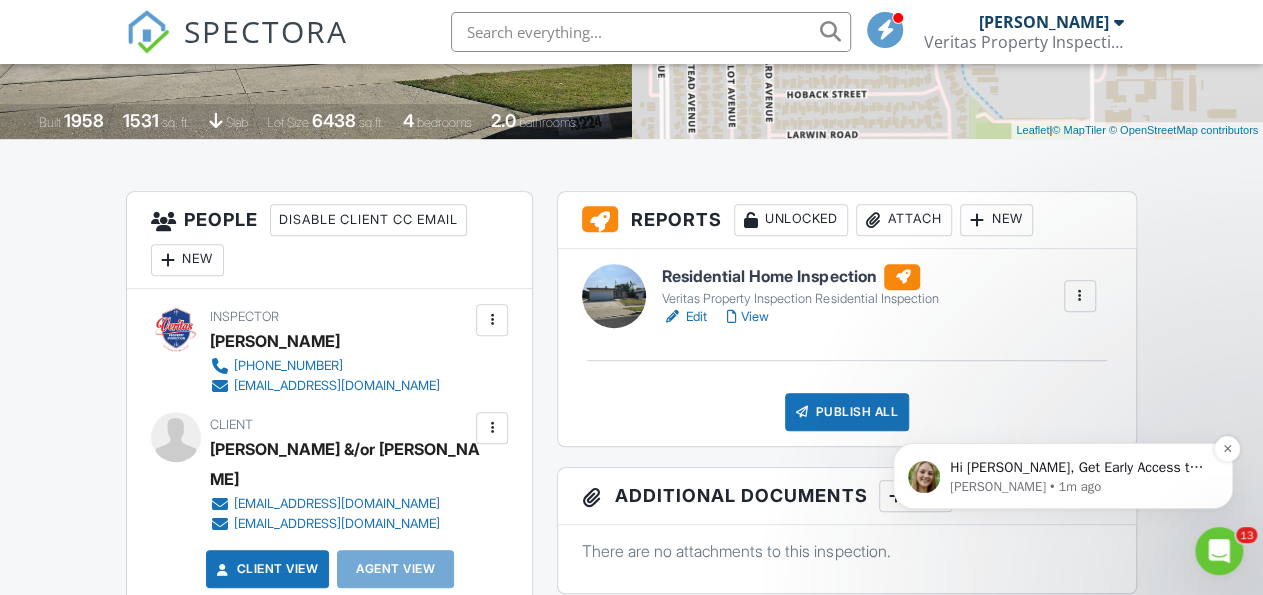 click on "Hi Nicholas, Get Early Access to New Report Writing Features &amp; Updates Want to be the first to try Spectora’s latest updates? Join our early access group and be the first to use new features before they’re released. Features and updates coming soon that you will get early access to include: Update: The upgraded Rapid Fire Camera, New: Photo preview before adding images to a report, New: The .5 camera lens" at bounding box center (1079, 468) 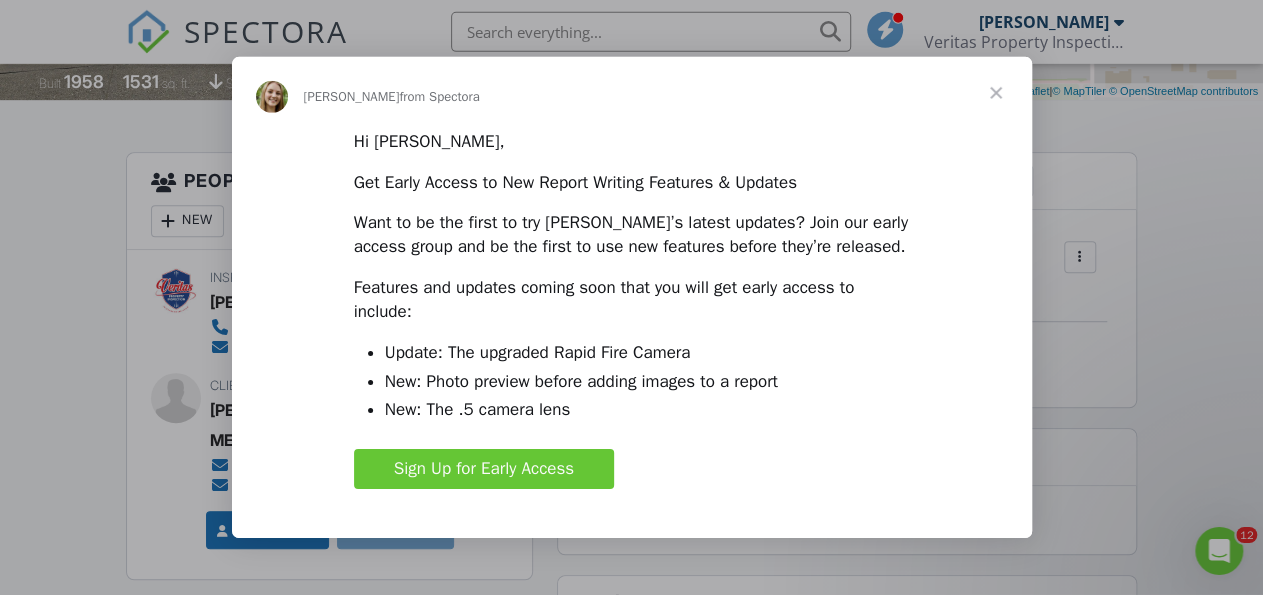 scroll, scrollTop: 416, scrollLeft: 0, axis: vertical 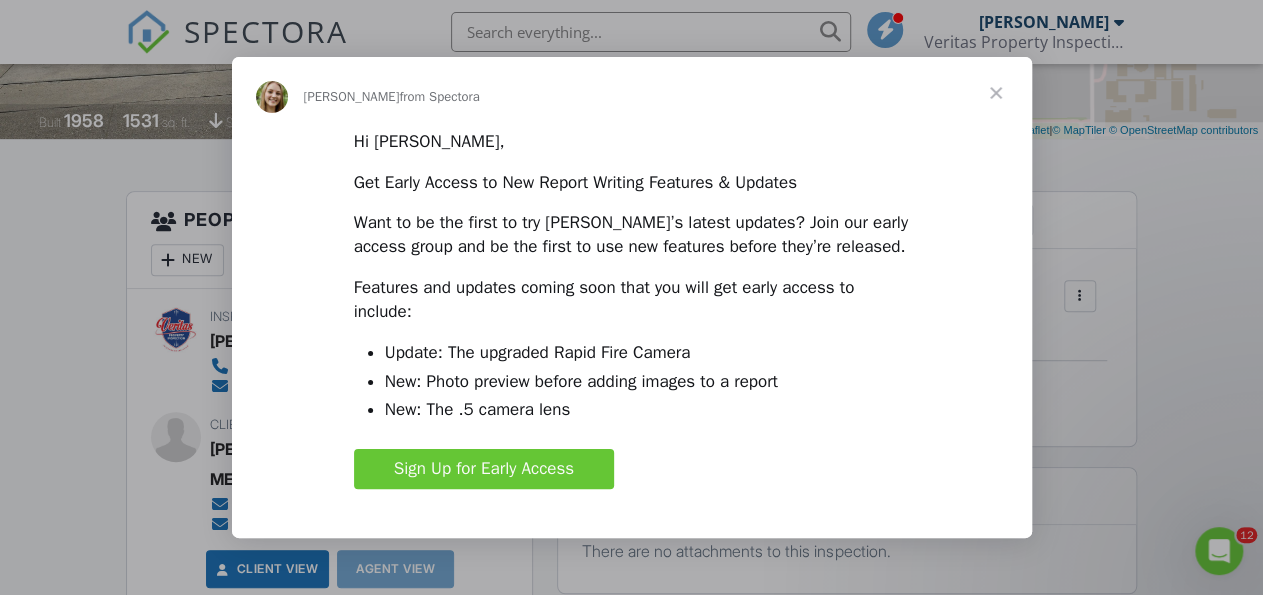 click at bounding box center [996, 93] 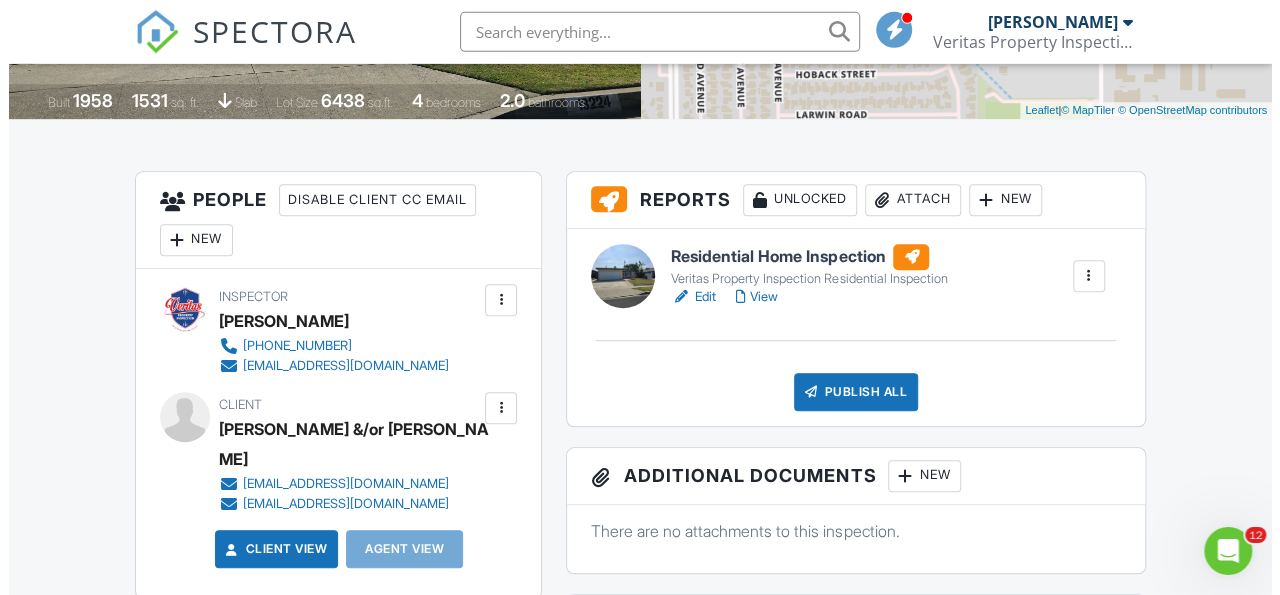 scroll, scrollTop: 416, scrollLeft: 0, axis: vertical 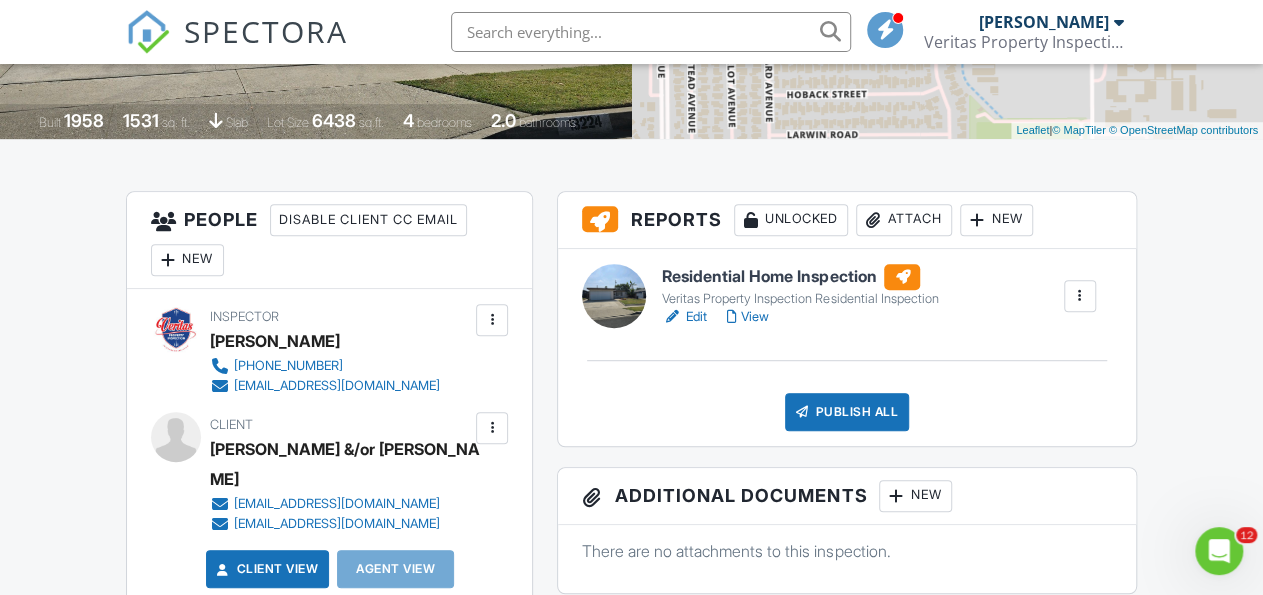 click on "New" at bounding box center (187, 260) 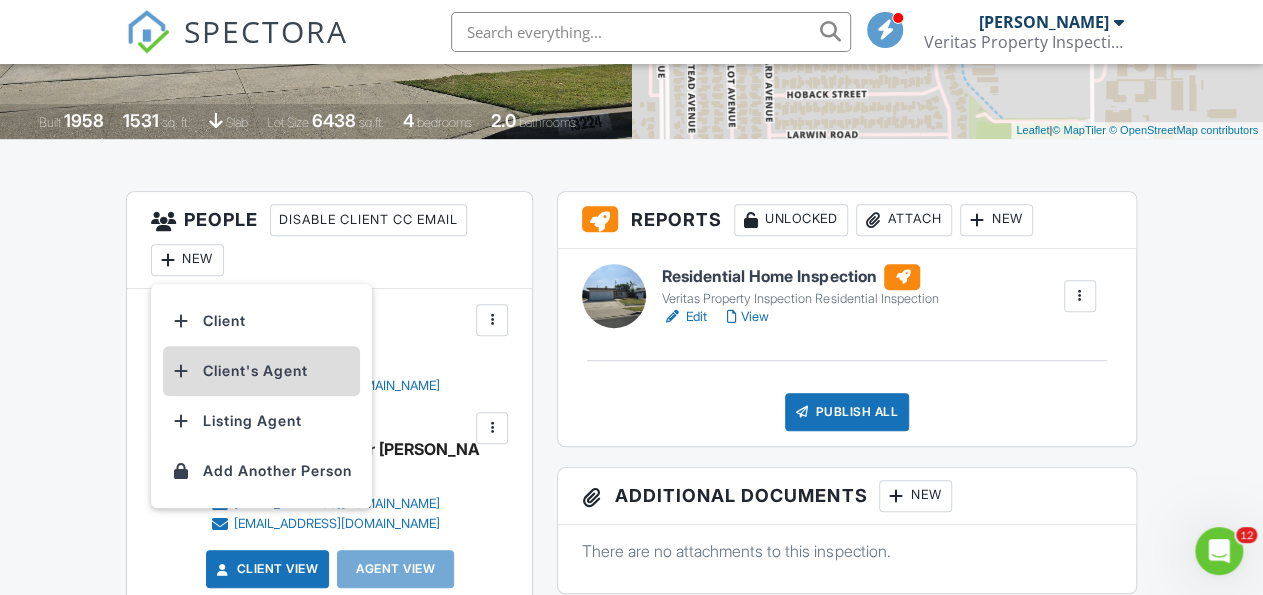 click on "Client's Agent" at bounding box center [261, 371] 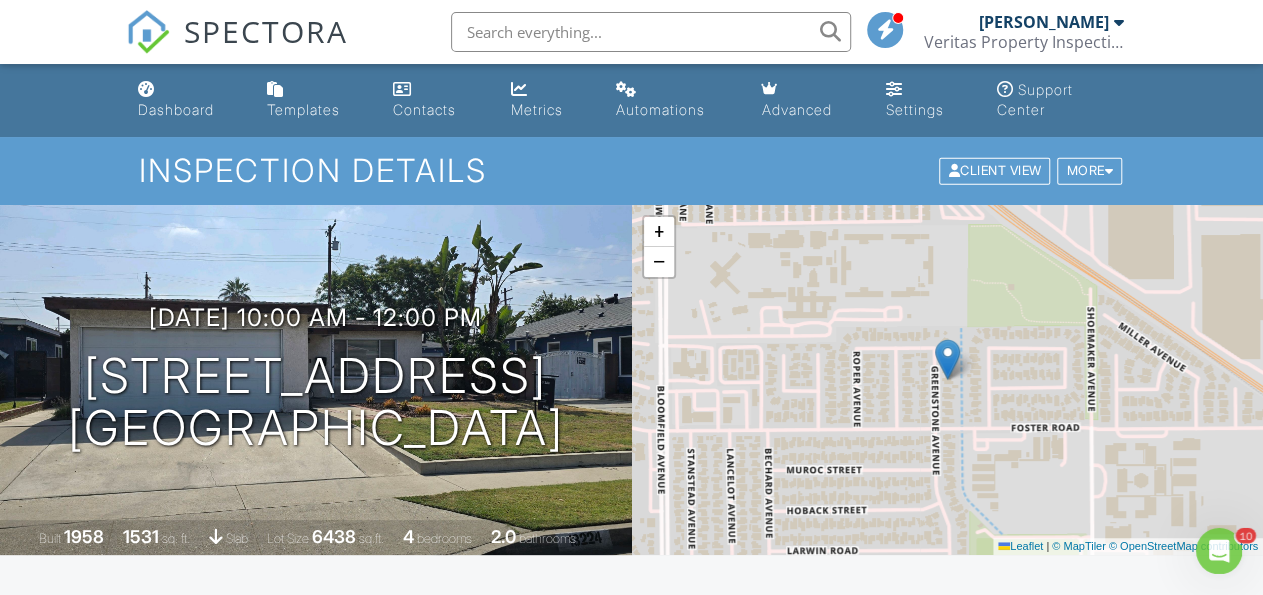 scroll, scrollTop: 0, scrollLeft: 0, axis: both 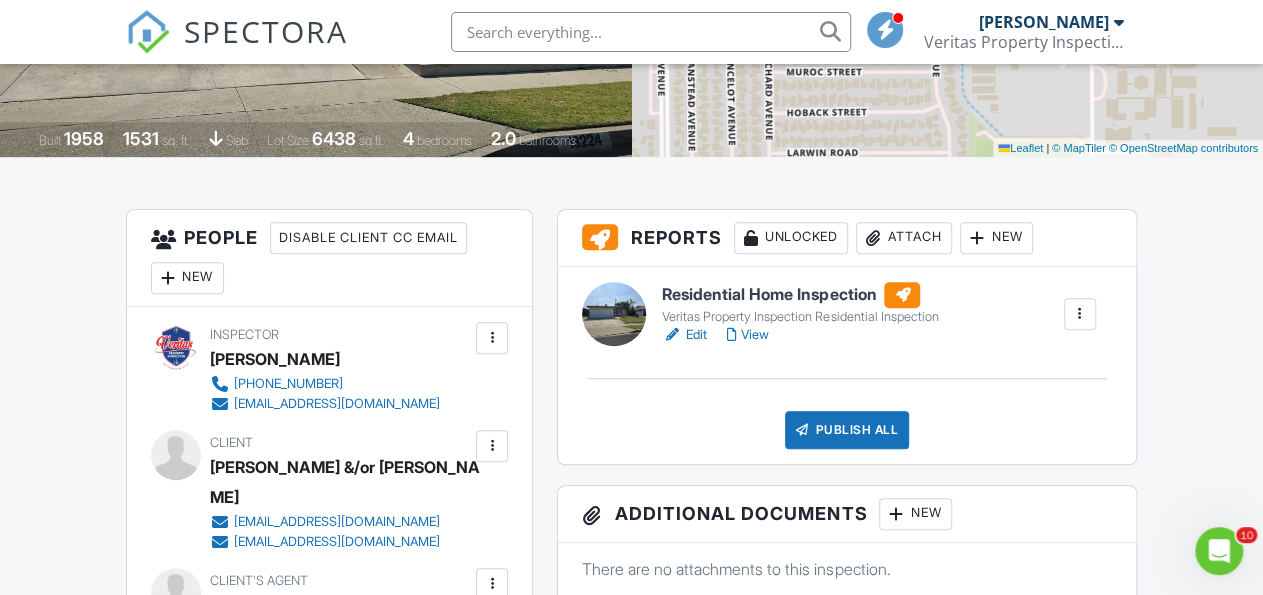 click on "Residential Home Inspection" at bounding box center [800, 295] 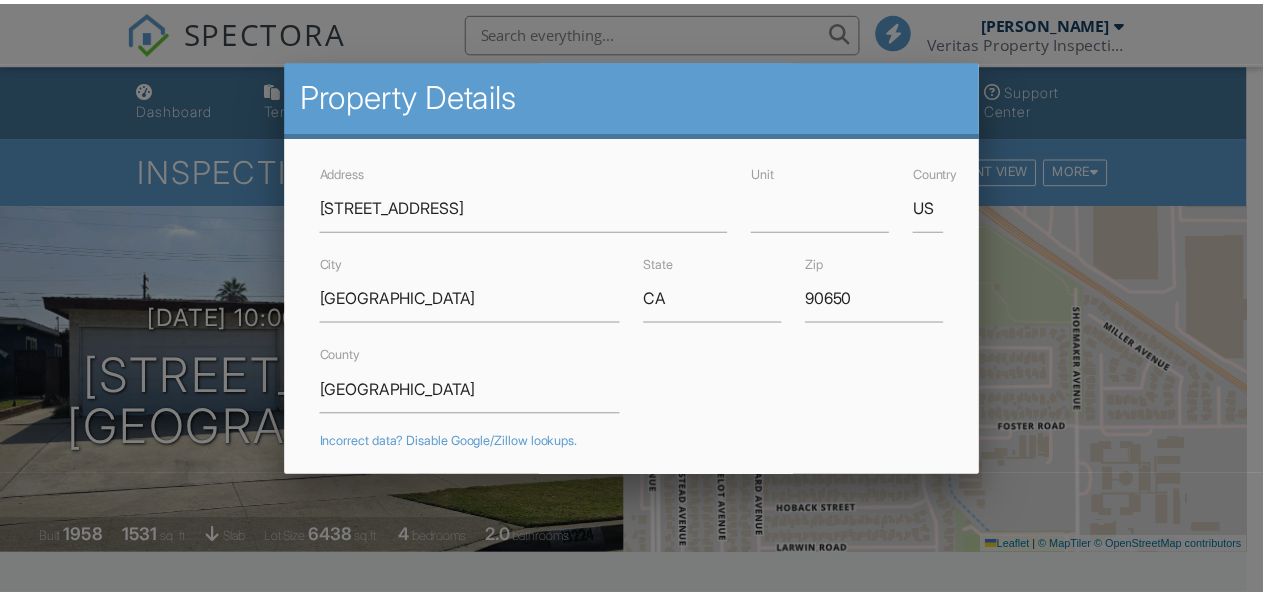 scroll, scrollTop: 0, scrollLeft: 0, axis: both 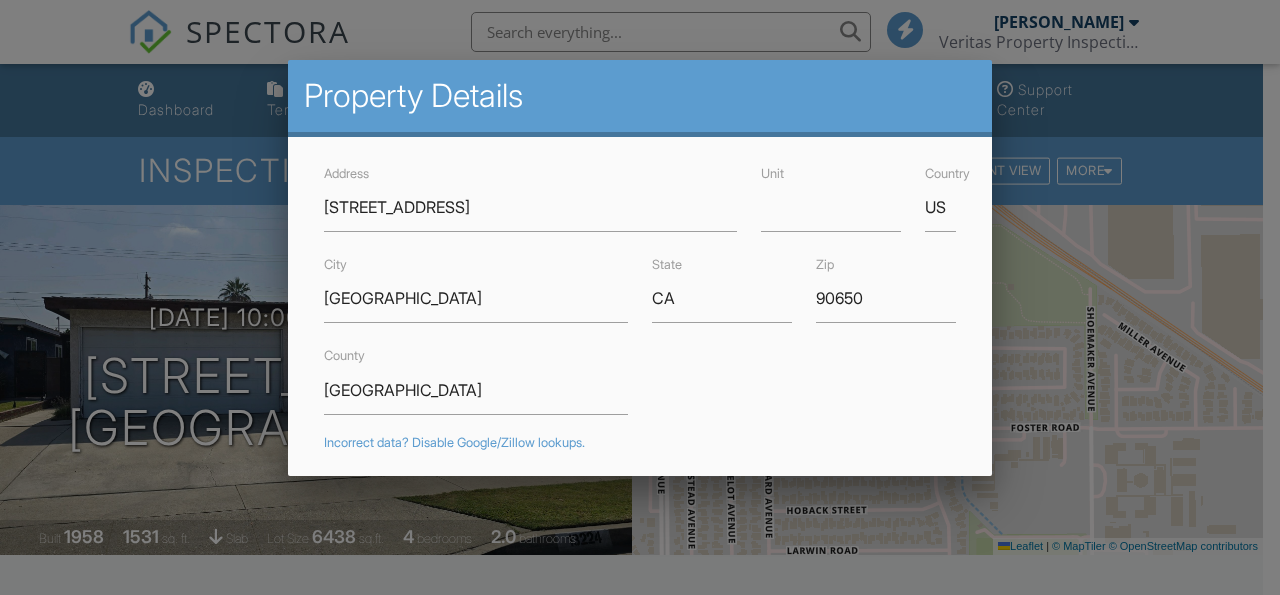 click on "13224 Greenstone Ave" at bounding box center [530, 207] 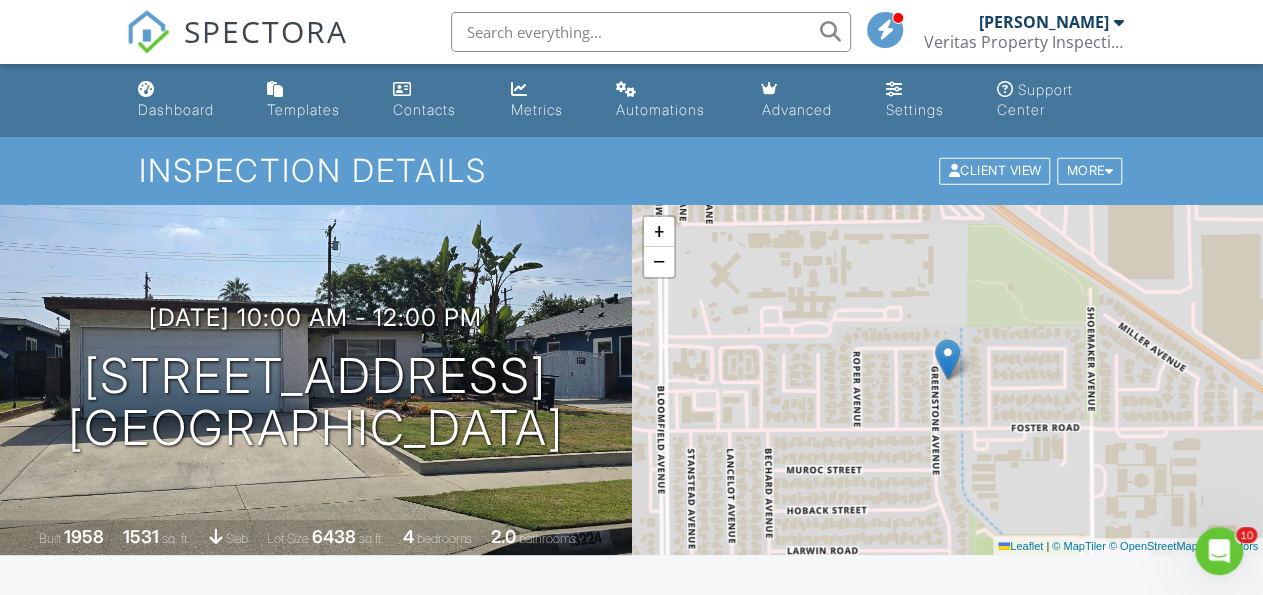 scroll, scrollTop: 0, scrollLeft: 0, axis: both 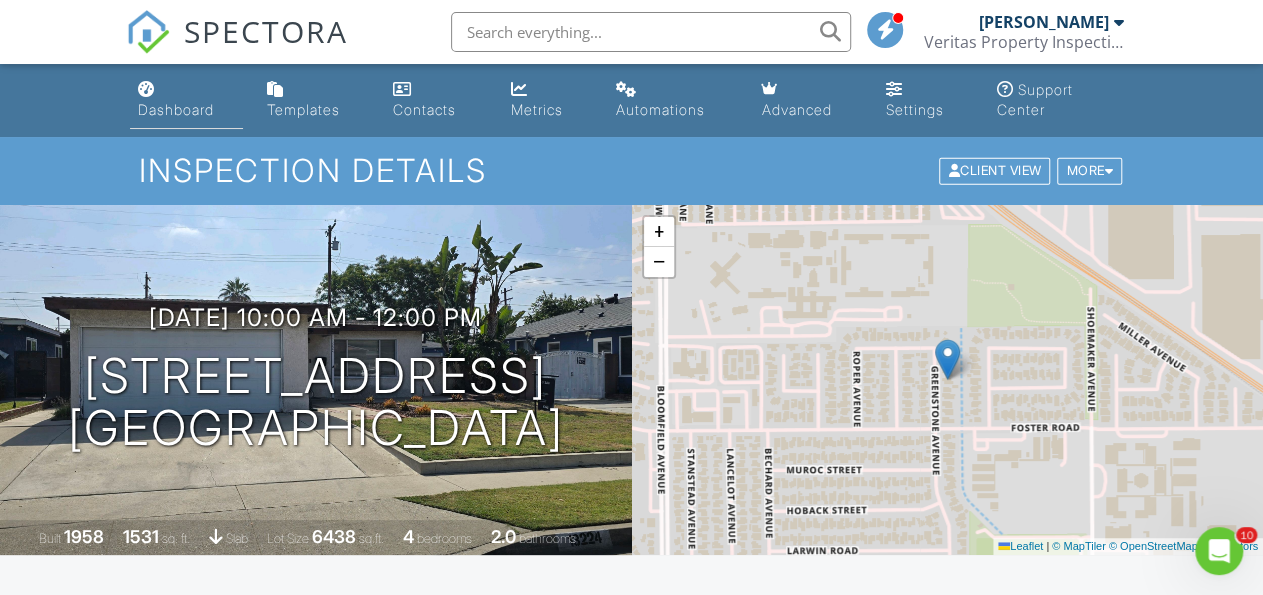 click on "Dashboard" at bounding box center (176, 109) 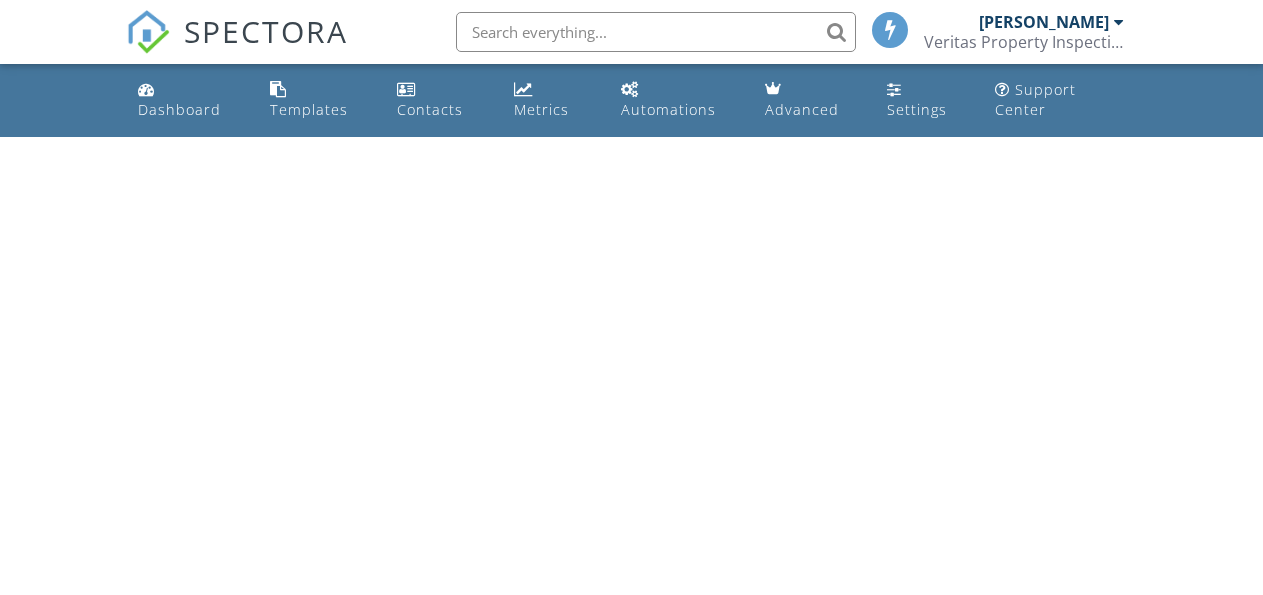 scroll, scrollTop: 0, scrollLeft: 0, axis: both 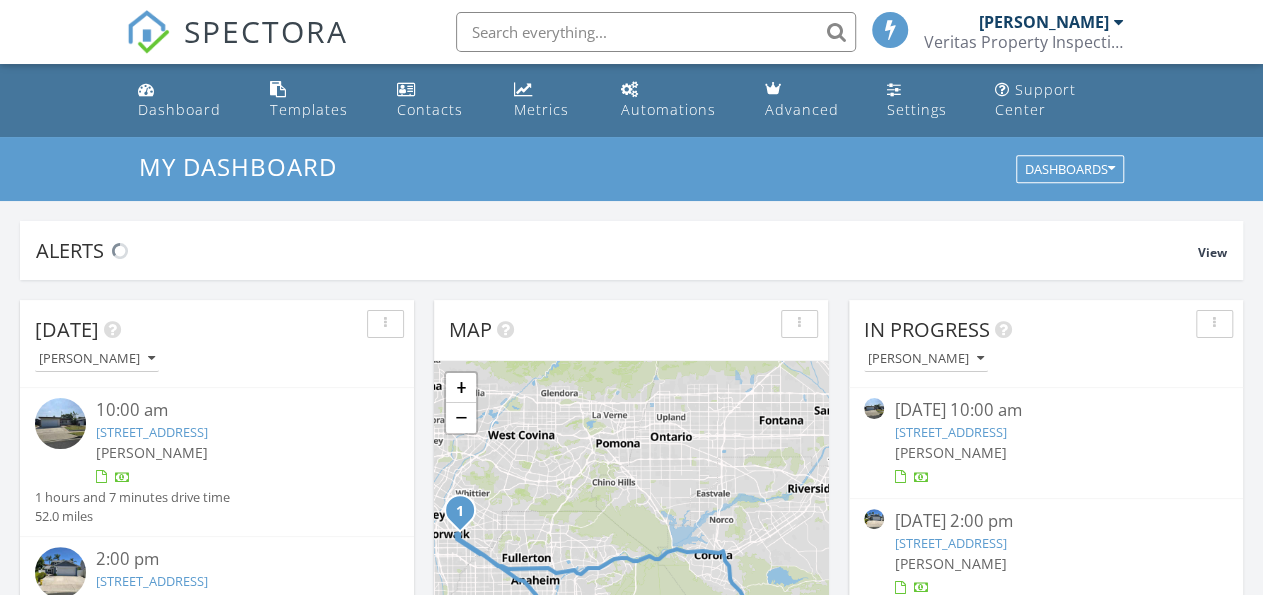 click on "[STREET_ADDRESS]" at bounding box center [950, 543] 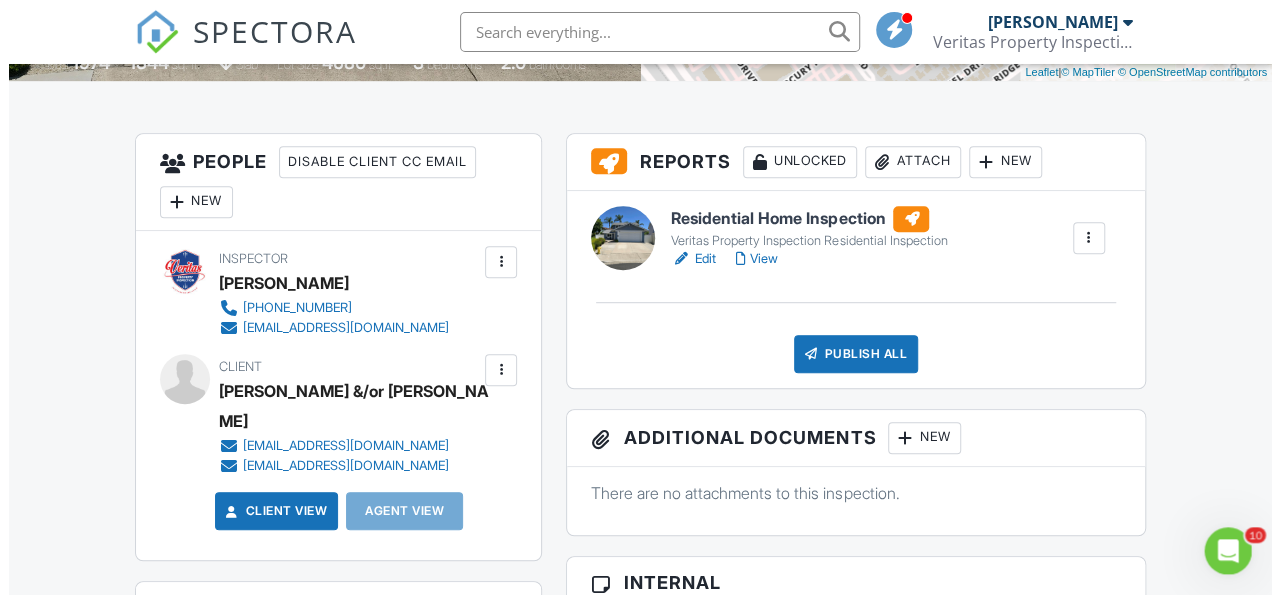 scroll, scrollTop: 520, scrollLeft: 0, axis: vertical 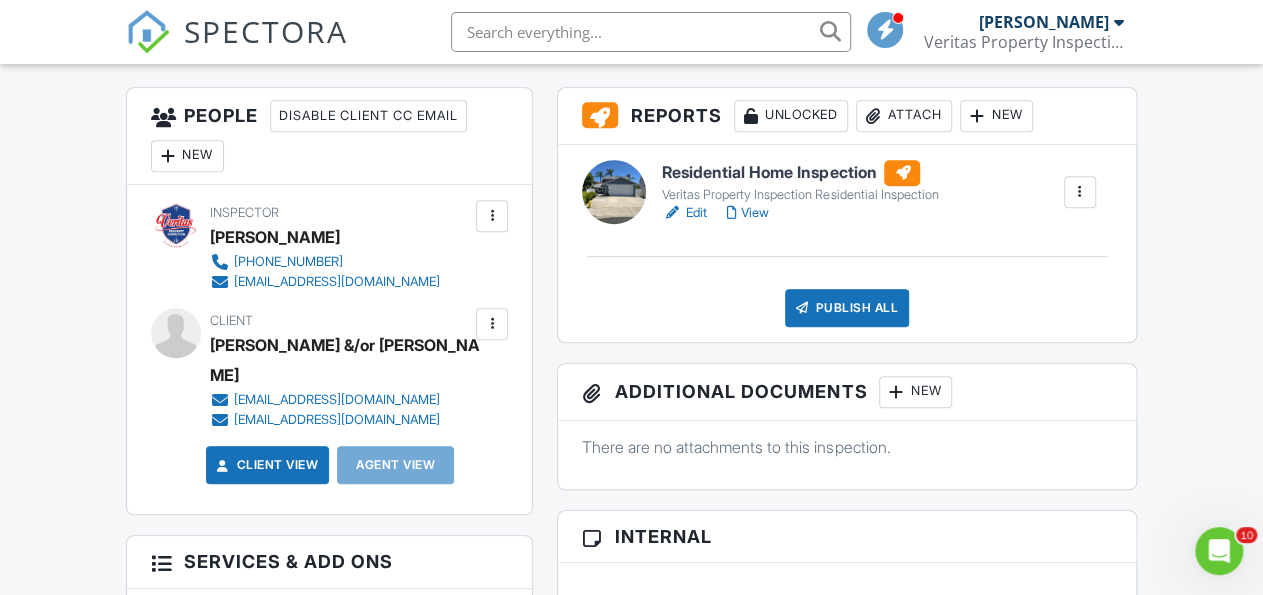 click on "New" at bounding box center [187, 156] 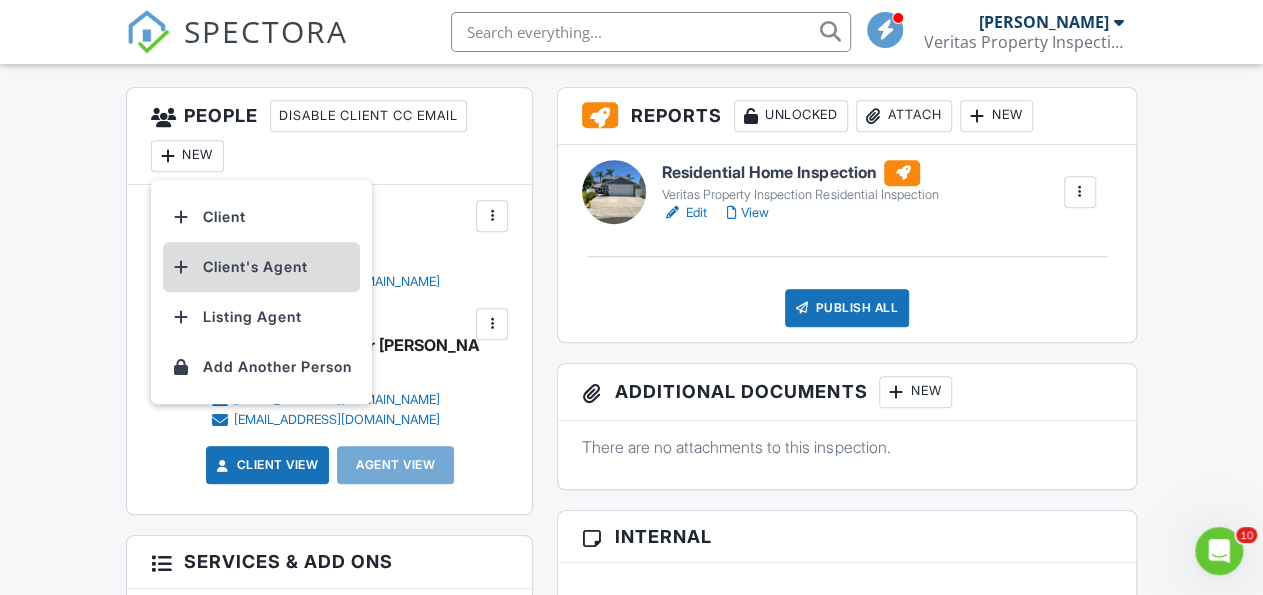 click on "Client's Agent" at bounding box center [261, 267] 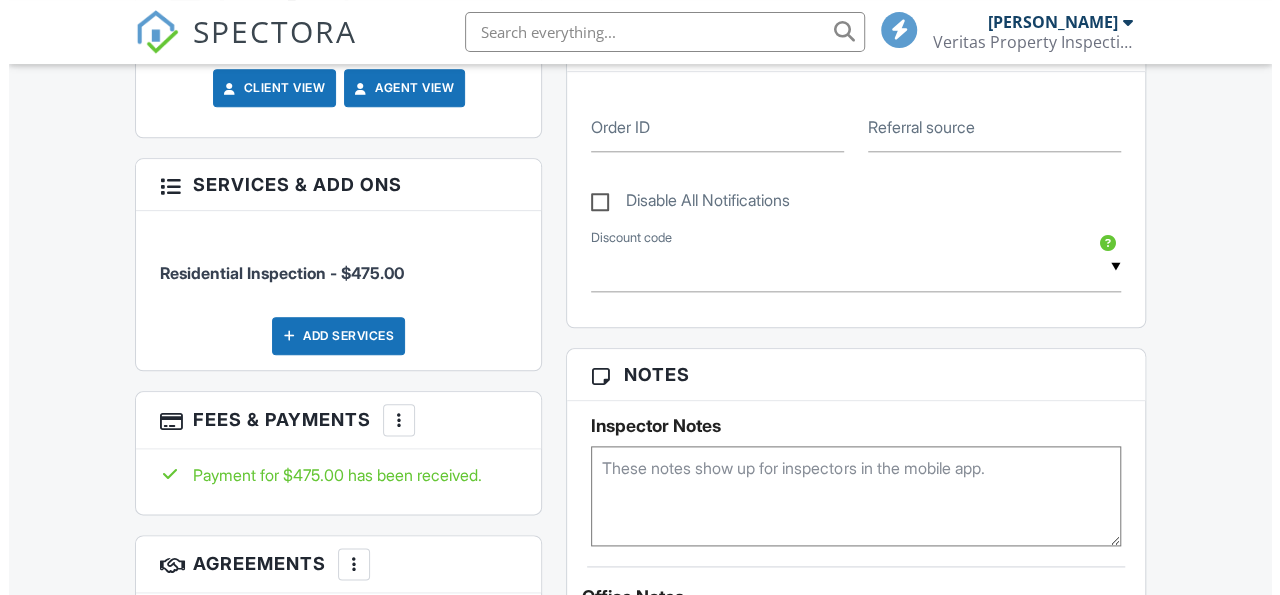 scroll, scrollTop: 1040, scrollLeft: 0, axis: vertical 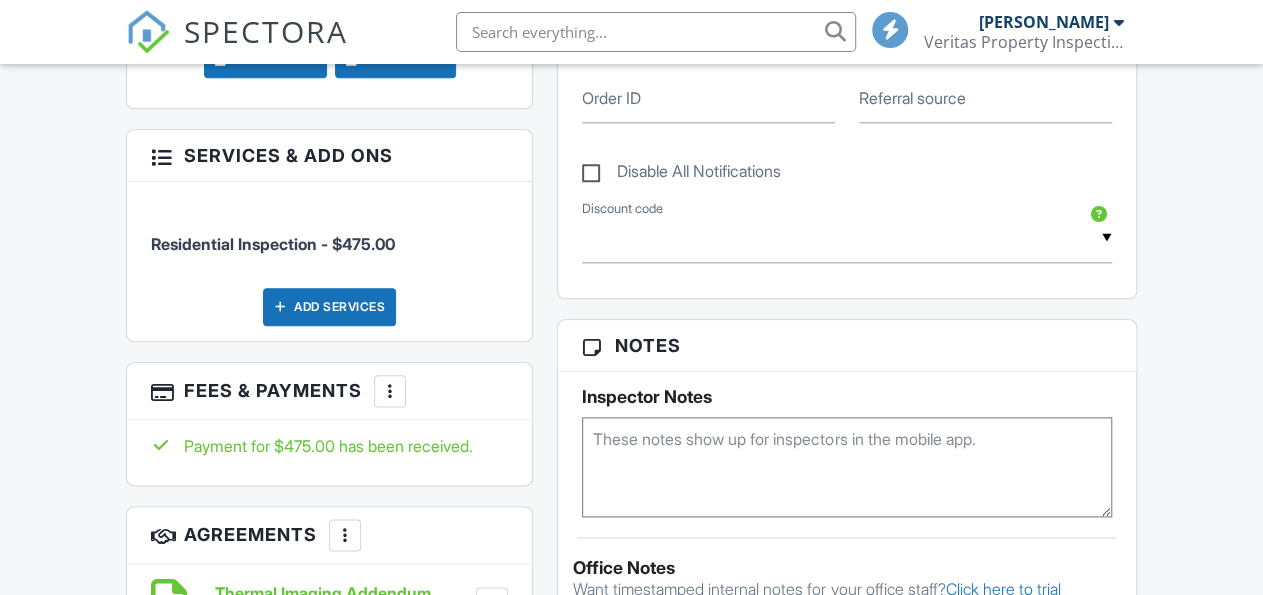 click on "Add Services" at bounding box center [329, 307] 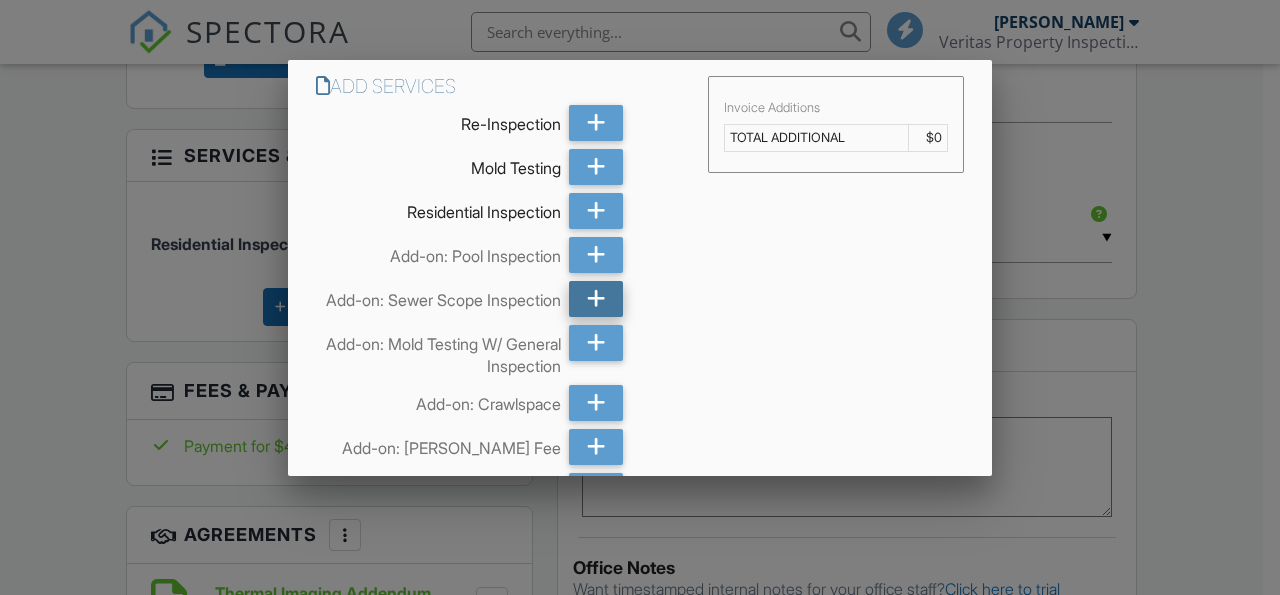 click at bounding box center (596, 299) 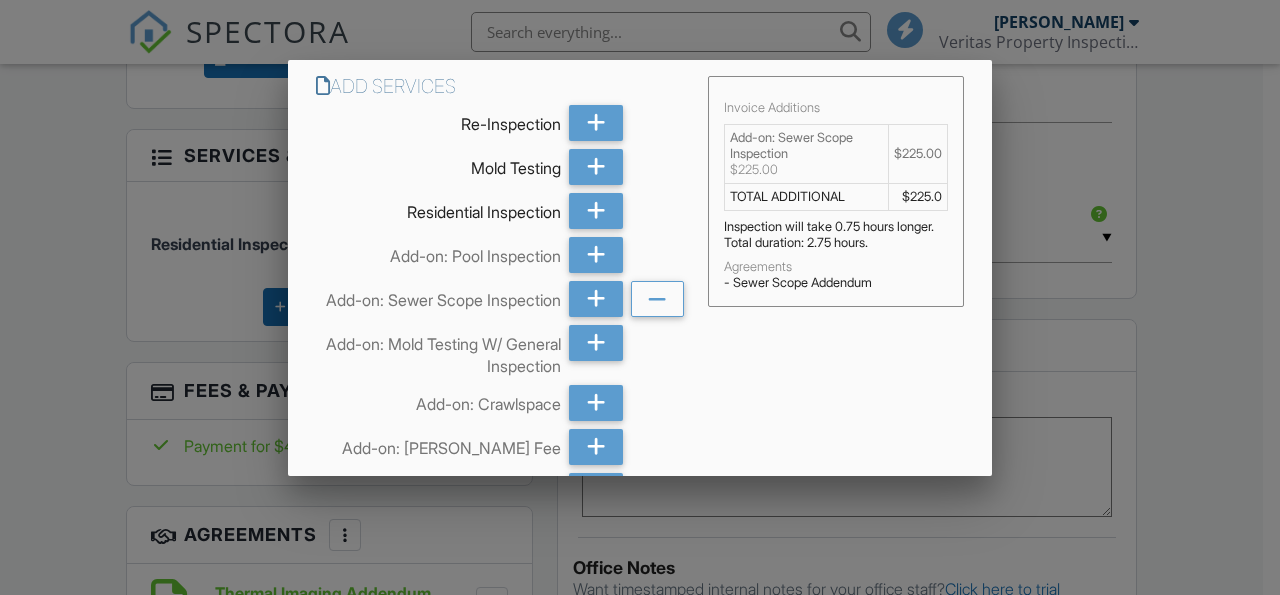 scroll, scrollTop: 227, scrollLeft: 0, axis: vertical 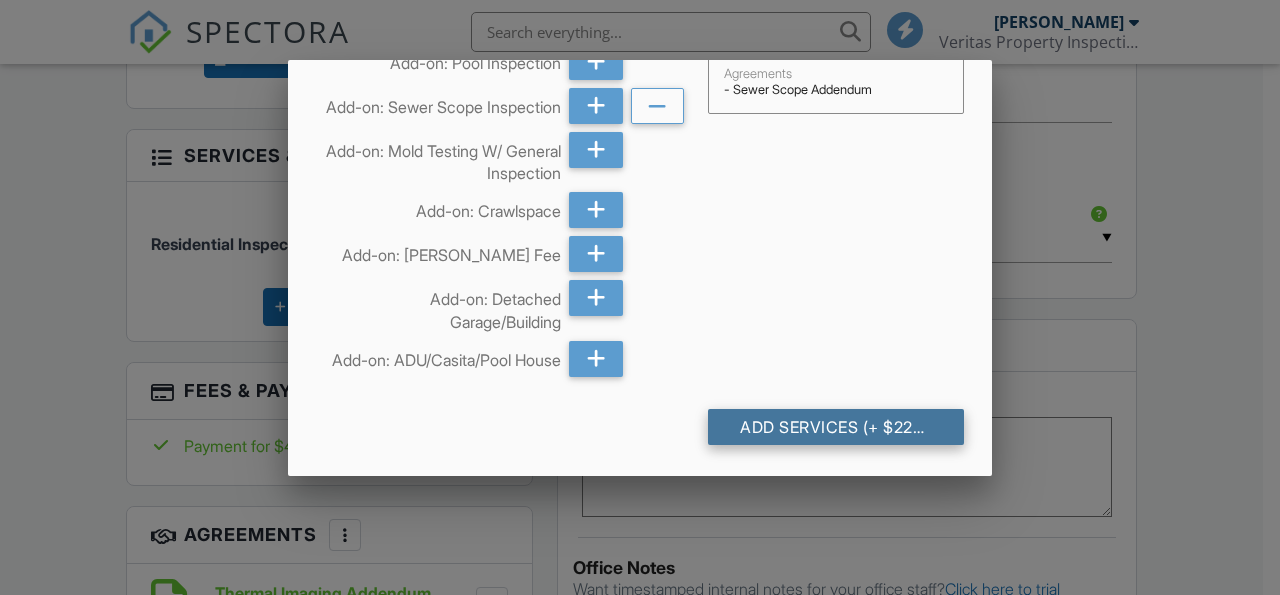 click on "Add Services
(+ $225.0)" at bounding box center [836, 427] 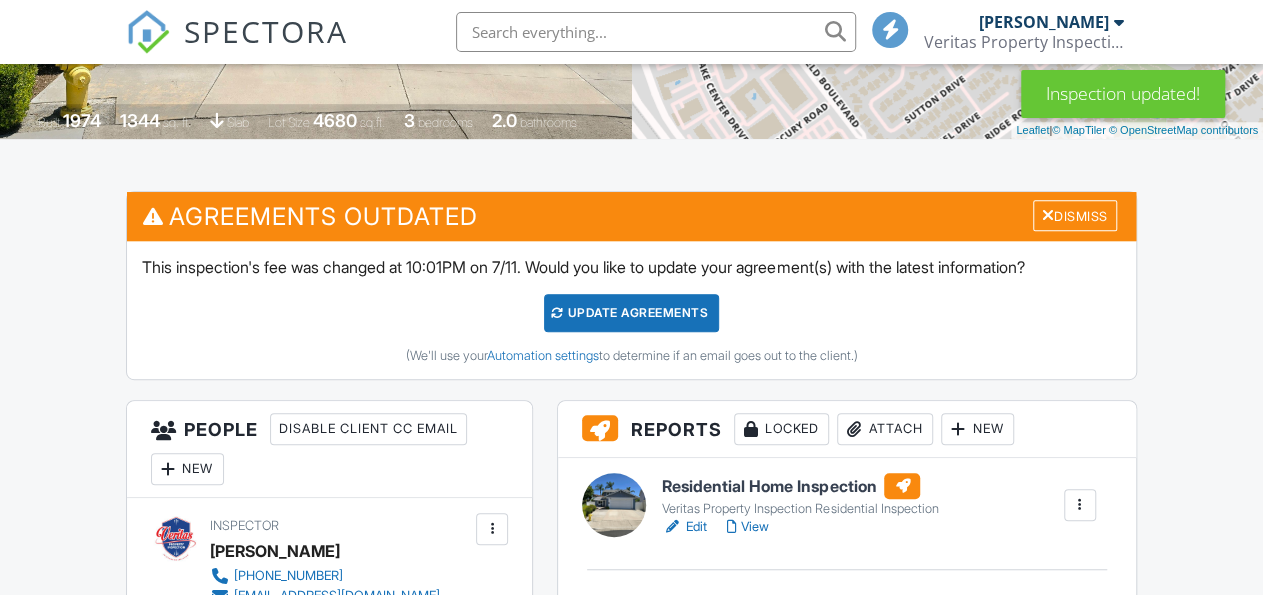 scroll, scrollTop: 416, scrollLeft: 0, axis: vertical 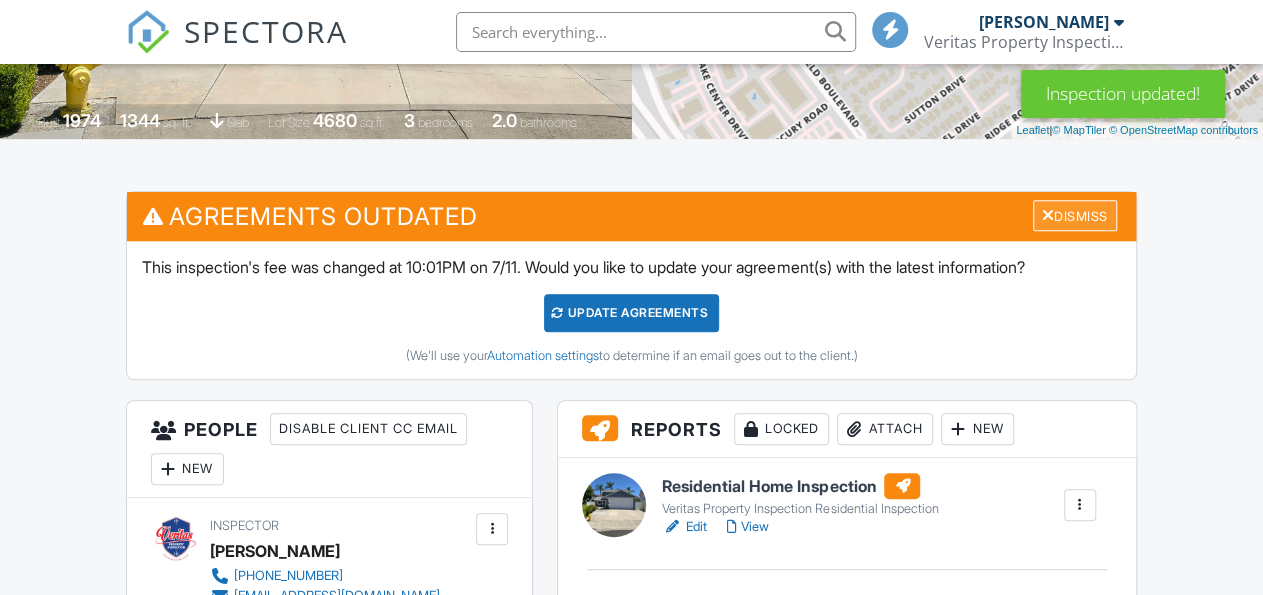 click on "Dismiss" at bounding box center (1075, 215) 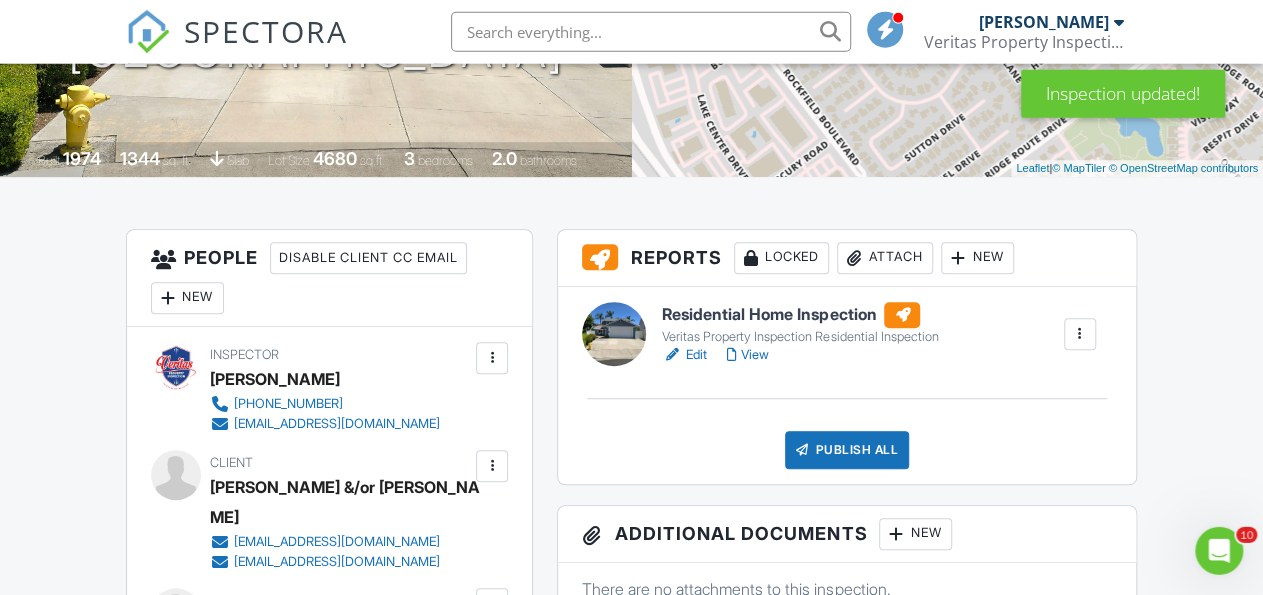 scroll, scrollTop: 520, scrollLeft: 0, axis: vertical 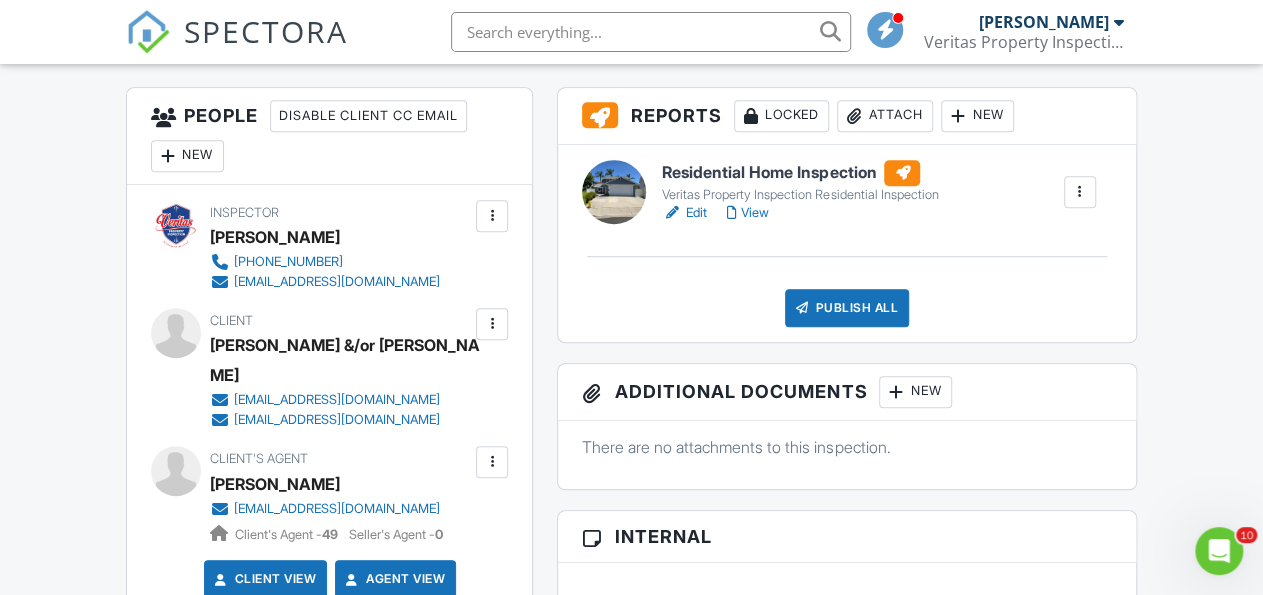 click on "Residential Home Inspection" at bounding box center (800, 173) 